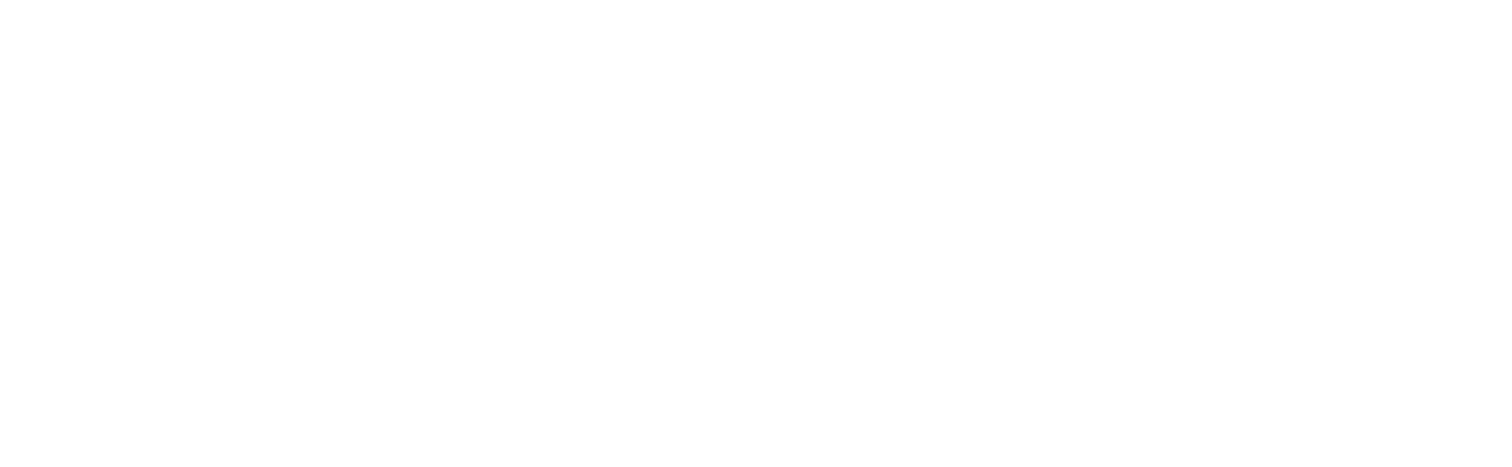scroll, scrollTop: 0, scrollLeft: 0, axis: both 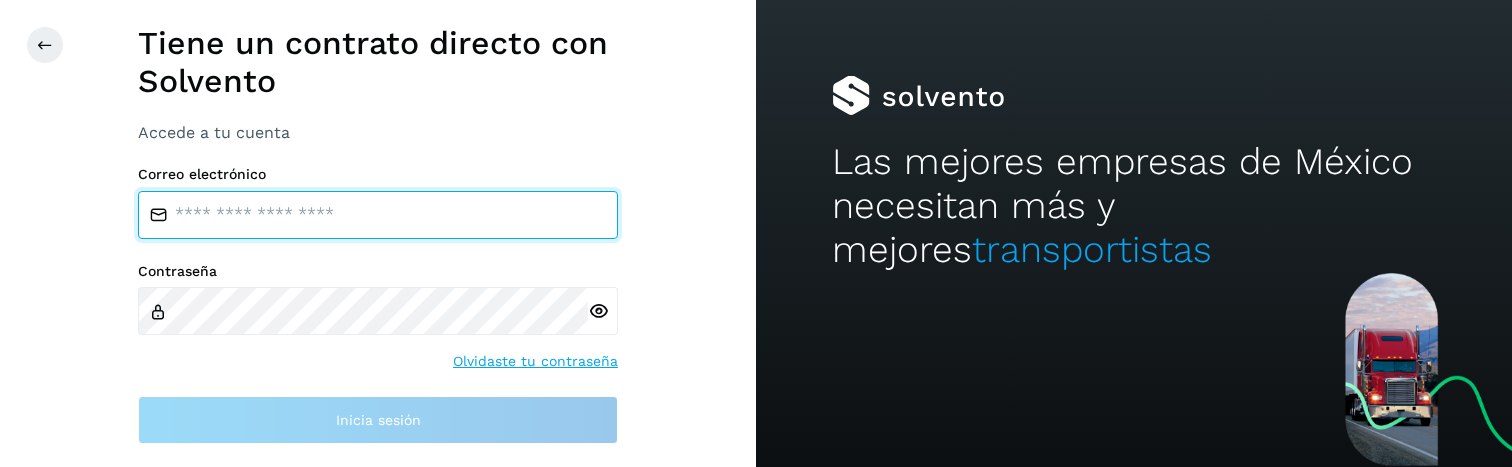 click at bounding box center (378, 215) 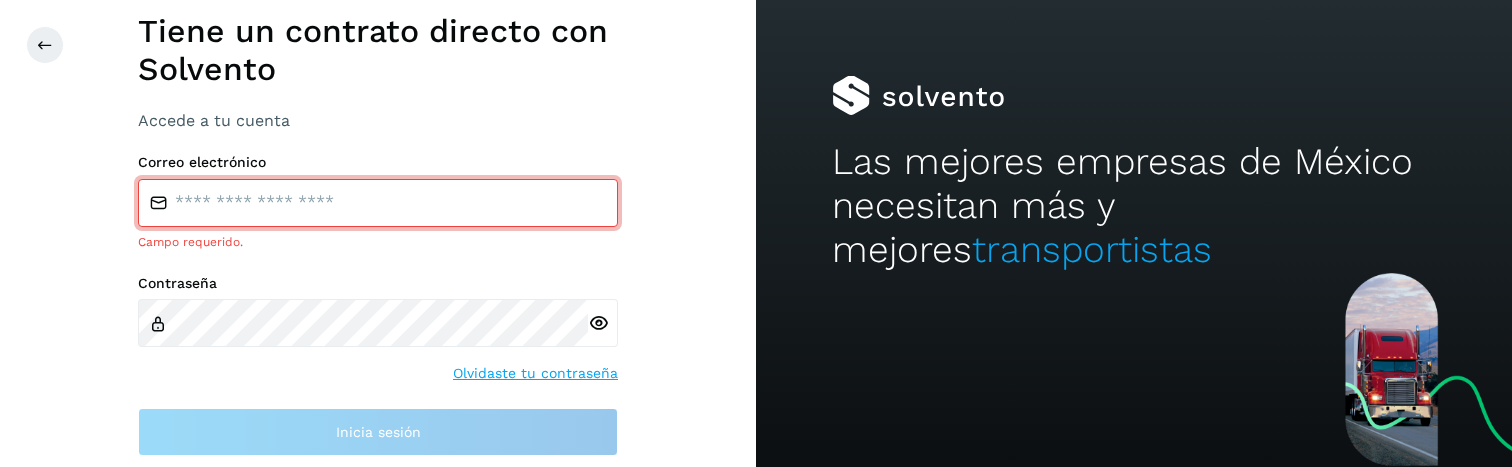 click at bounding box center (378, 203) 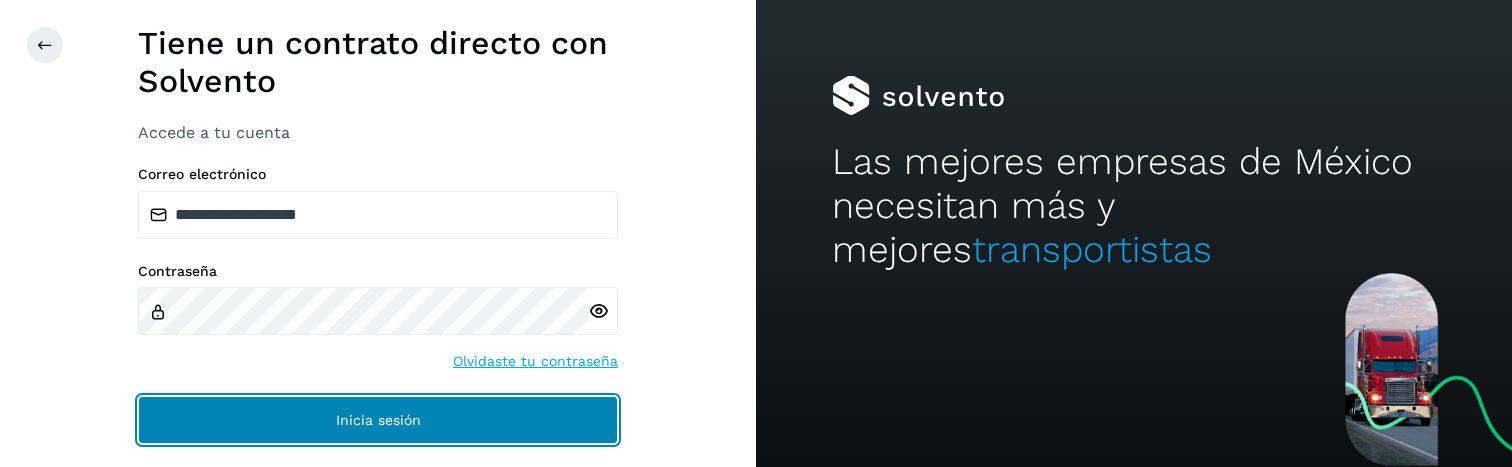 click on "Inicia sesión" at bounding box center [378, 420] 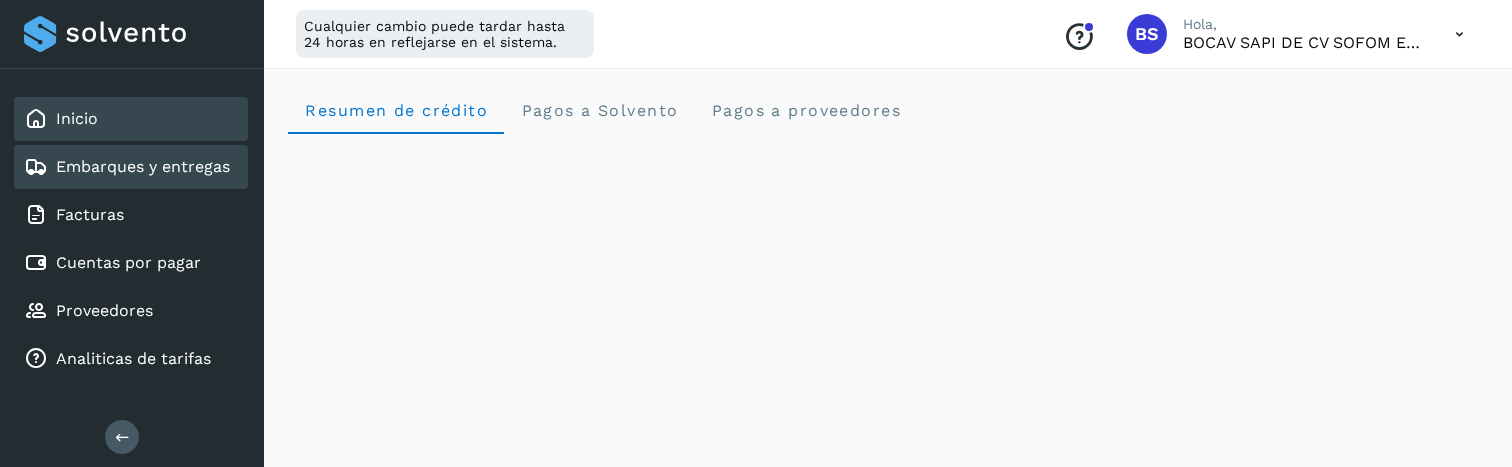 click on "Embarques y entregas" 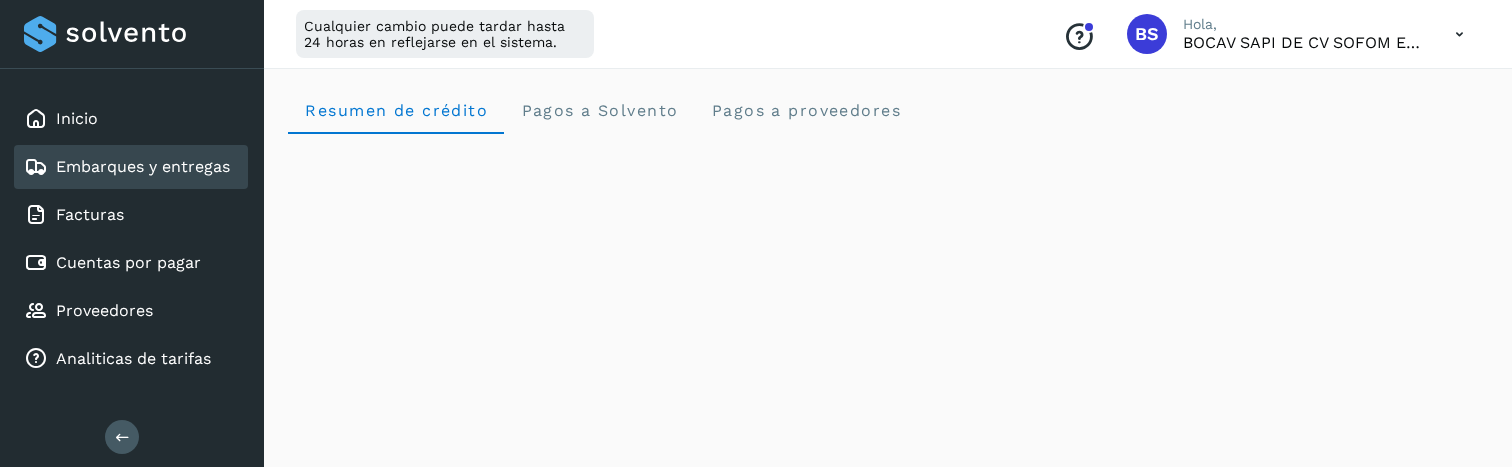 click on "Embarques y entregas" 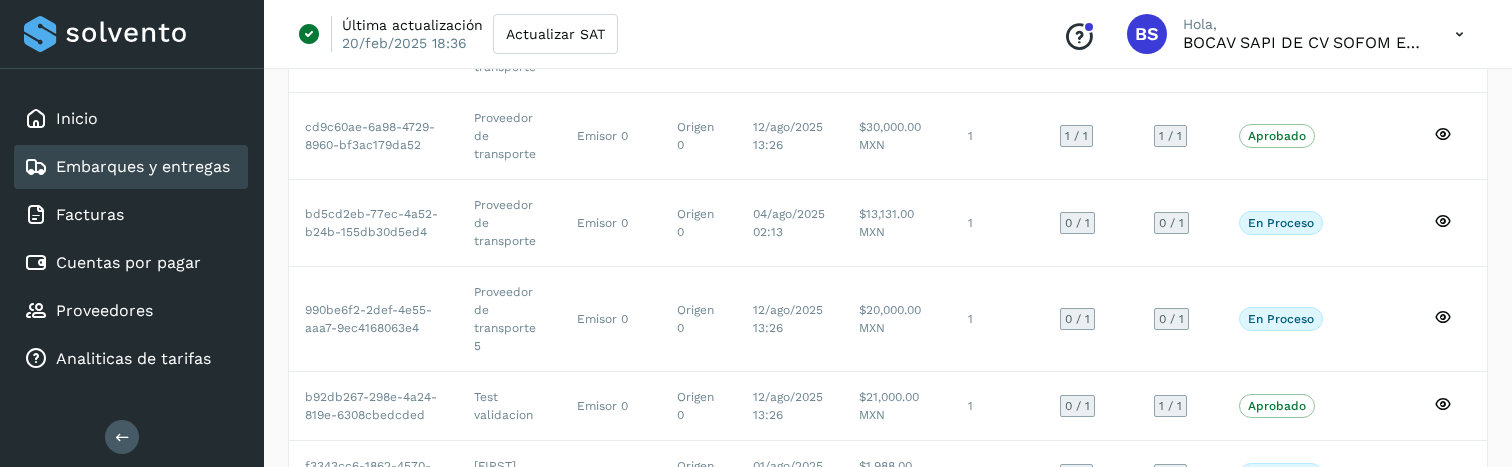 scroll, scrollTop: 605, scrollLeft: 0, axis: vertical 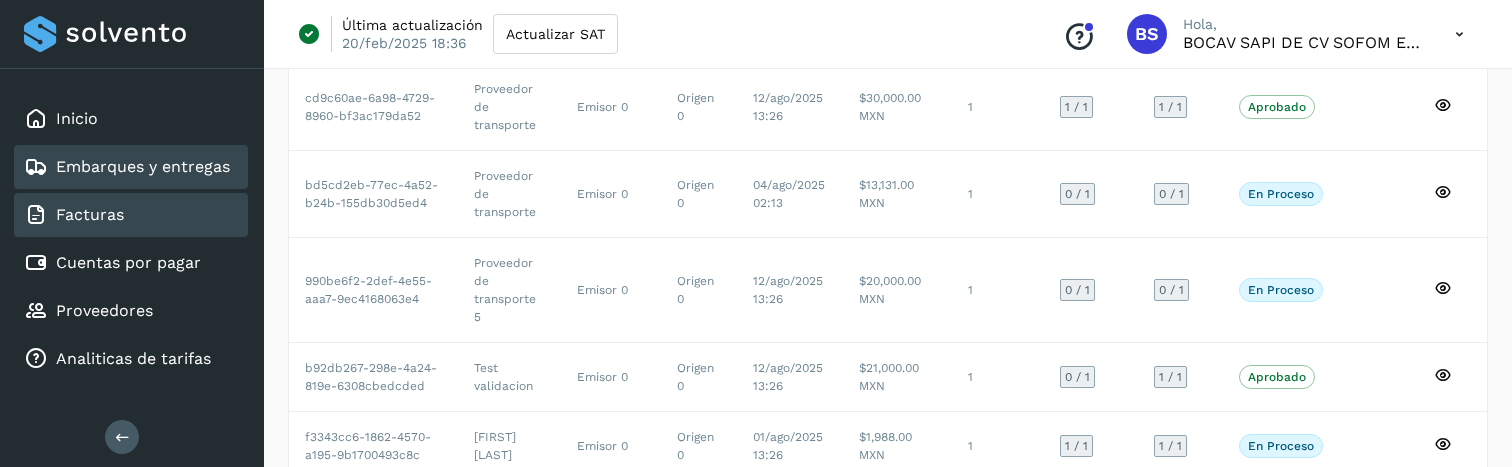 click on "Facturas" 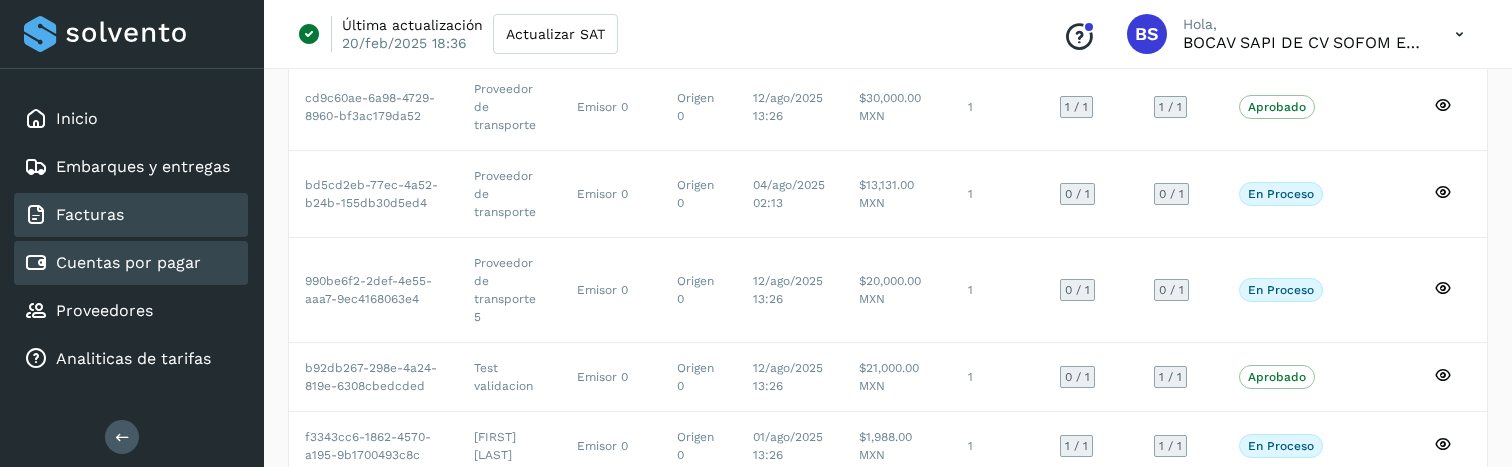 scroll, scrollTop: 0, scrollLeft: 0, axis: both 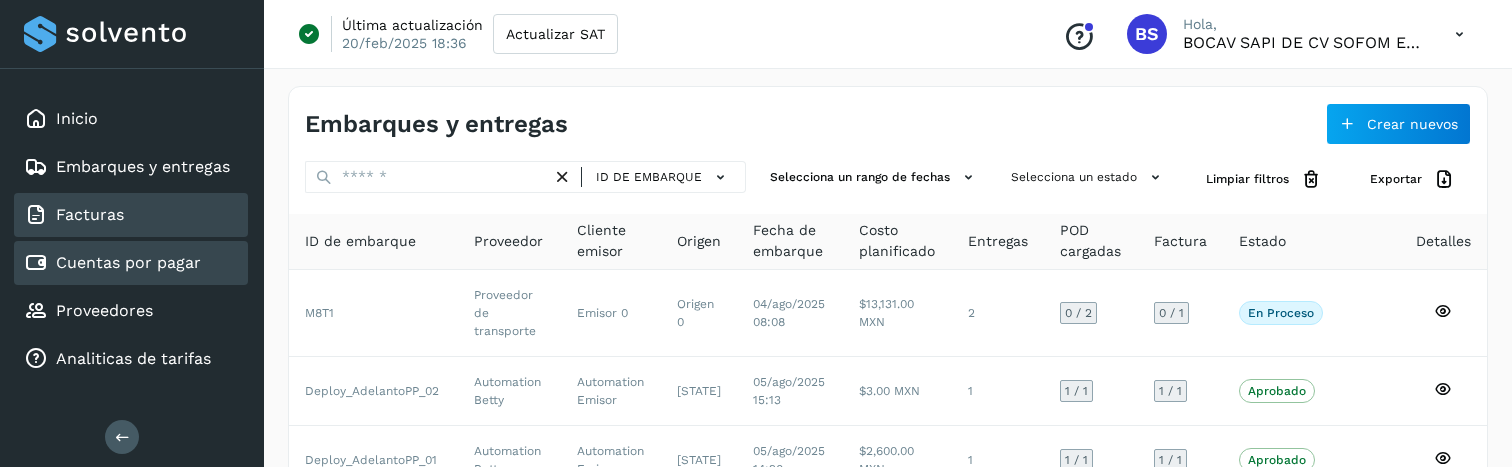 click on "Cuentas por pagar" at bounding box center (128, 262) 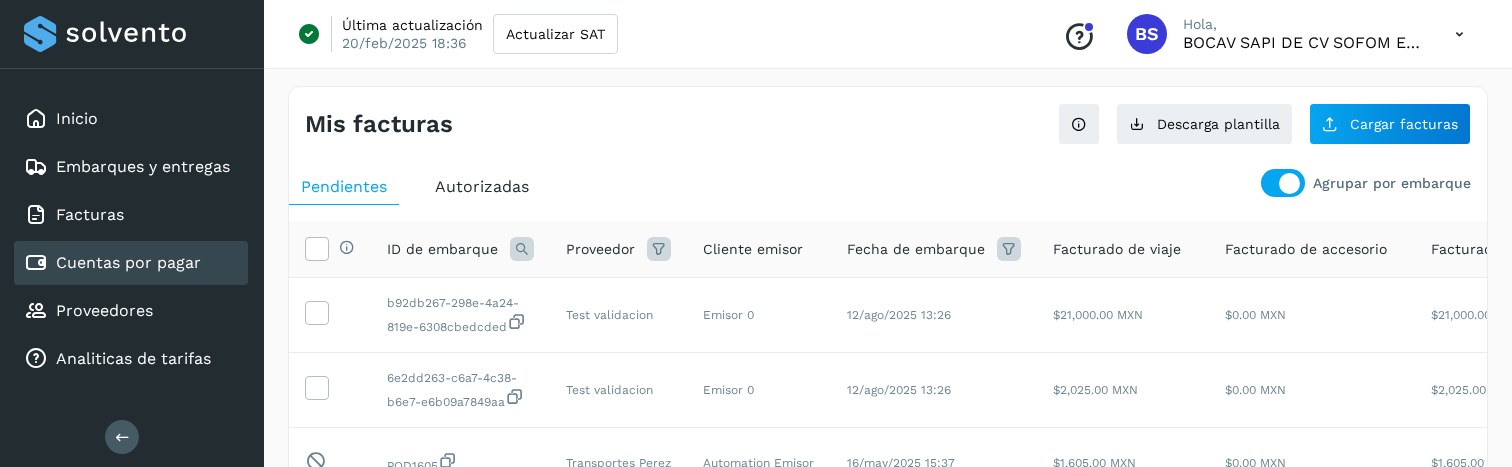 click on "Cuentas por pagar" at bounding box center (128, 262) 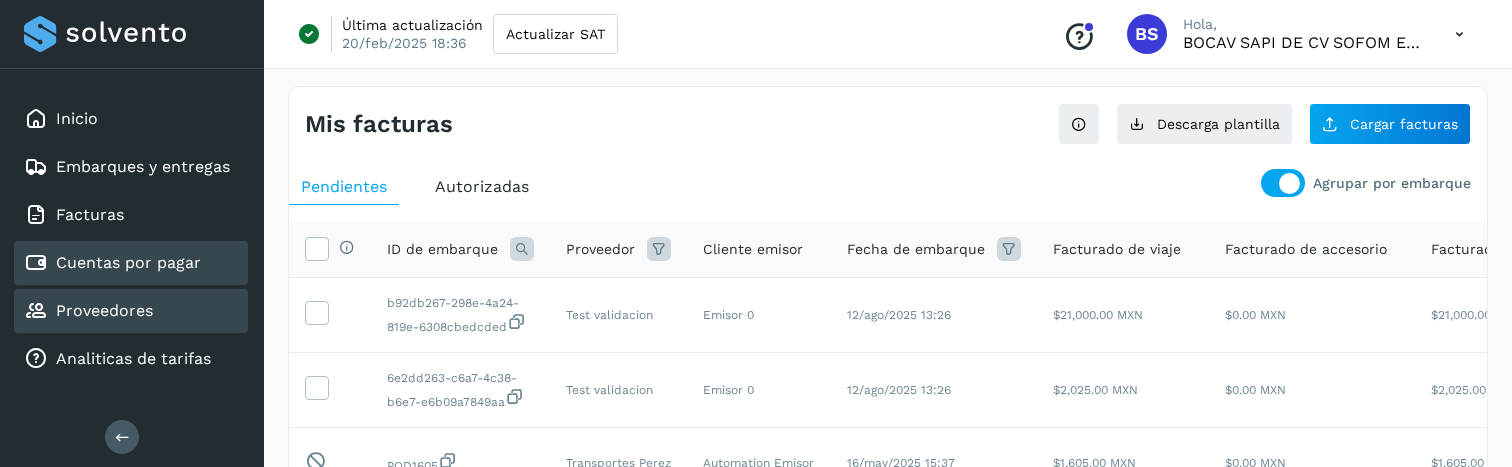 click on "Proveedores" 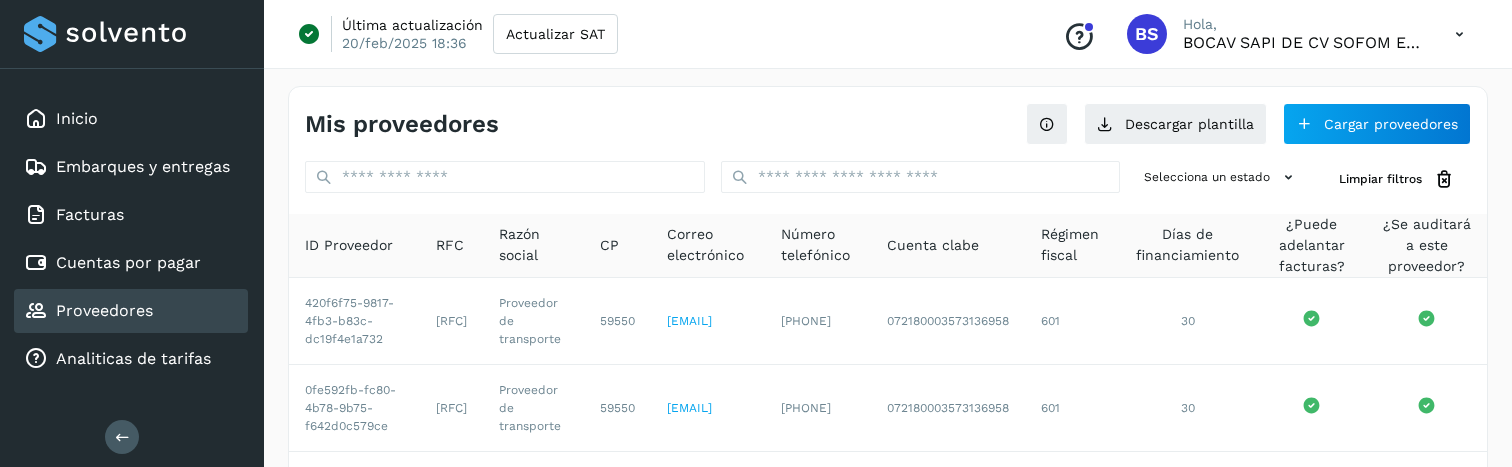 click on "Proveedores" at bounding box center [88, 311] 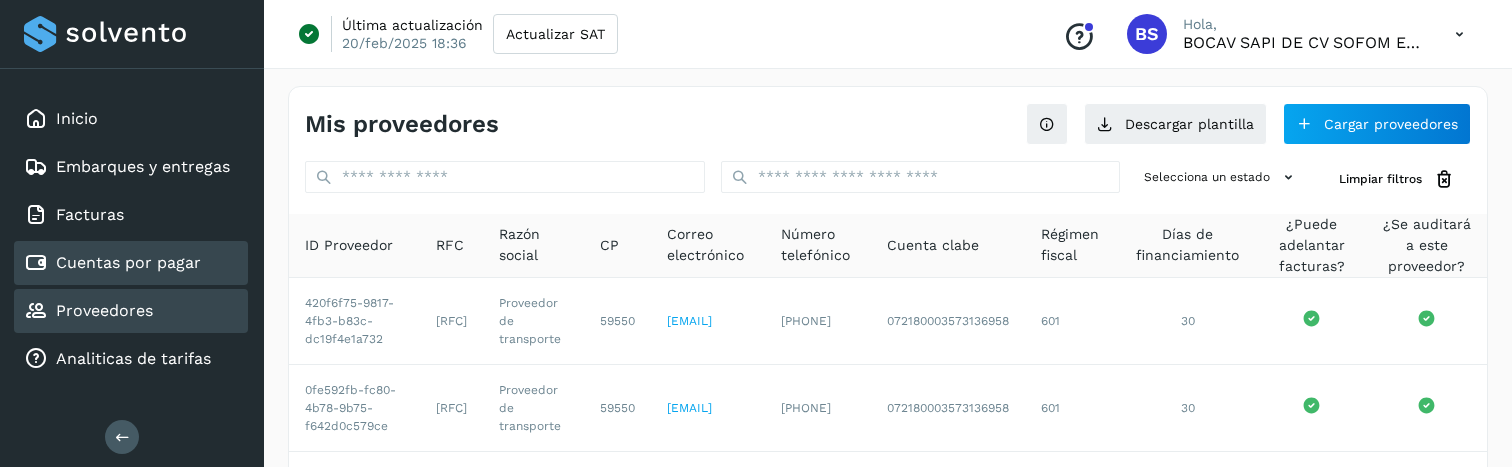 click on "Cuentas por pagar" at bounding box center [128, 262] 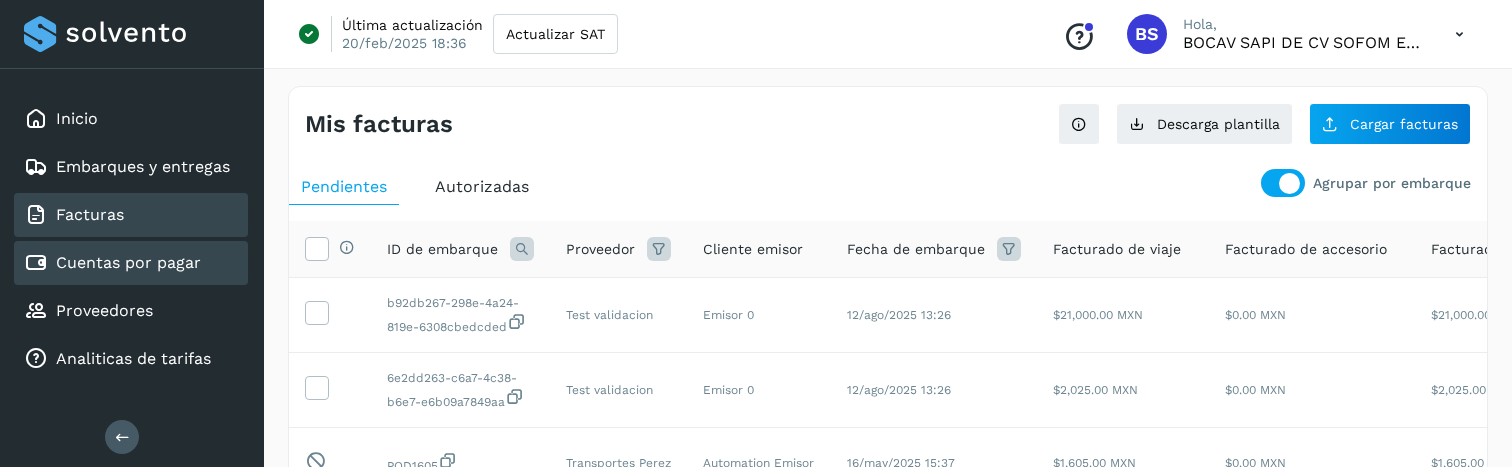 click on "Facturas" 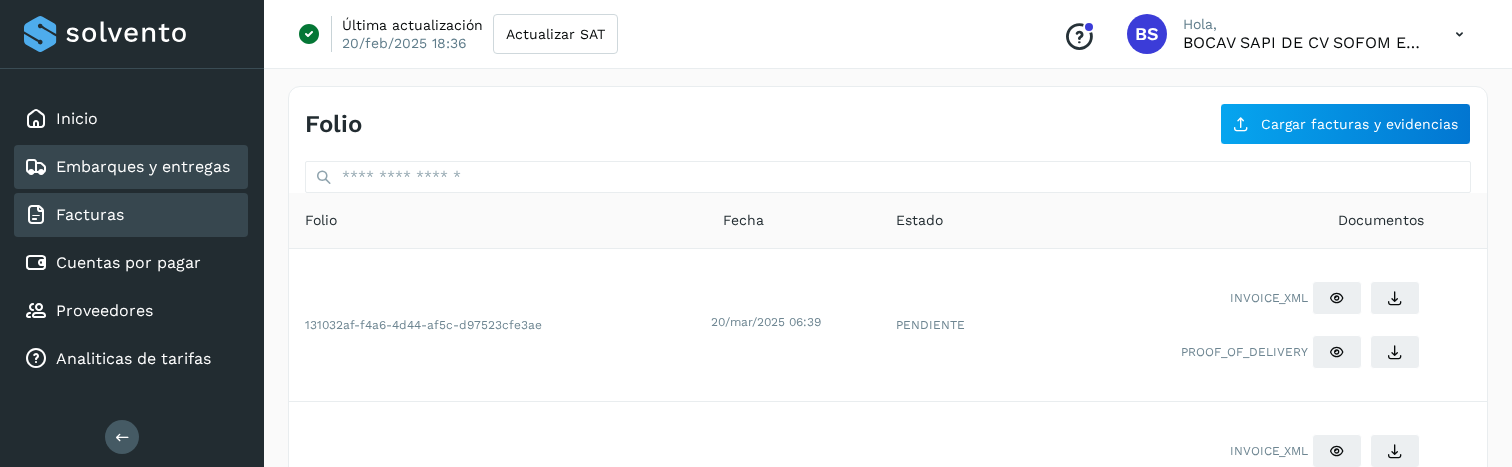 click on "Embarques y entregas" at bounding box center [143, 166] 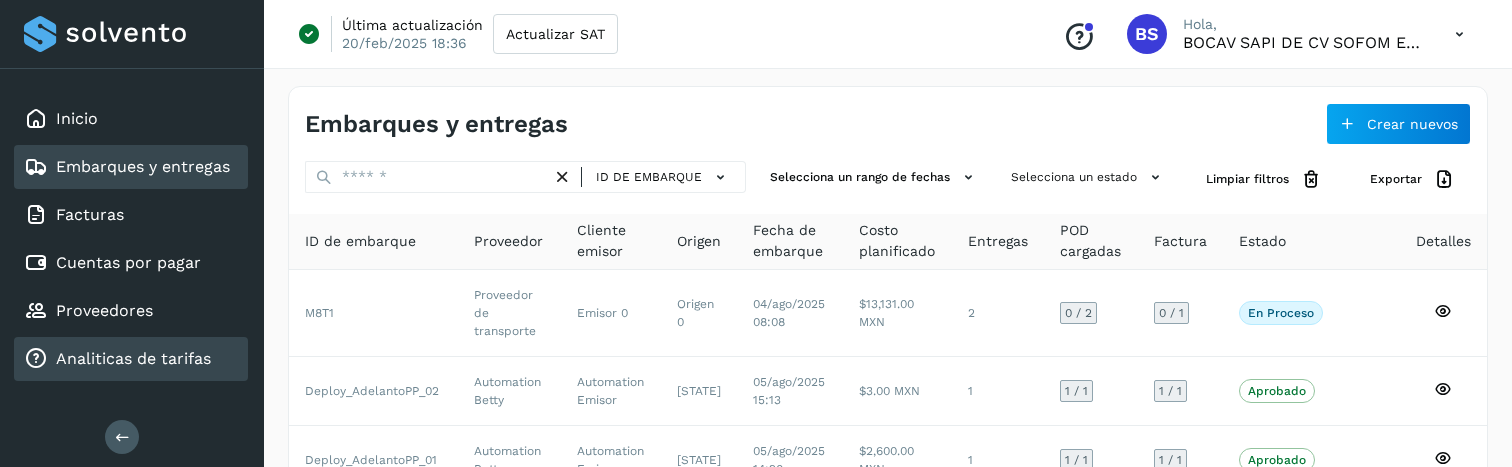 click on "Analiticas de tarifas" at bounding box center (133, 358) 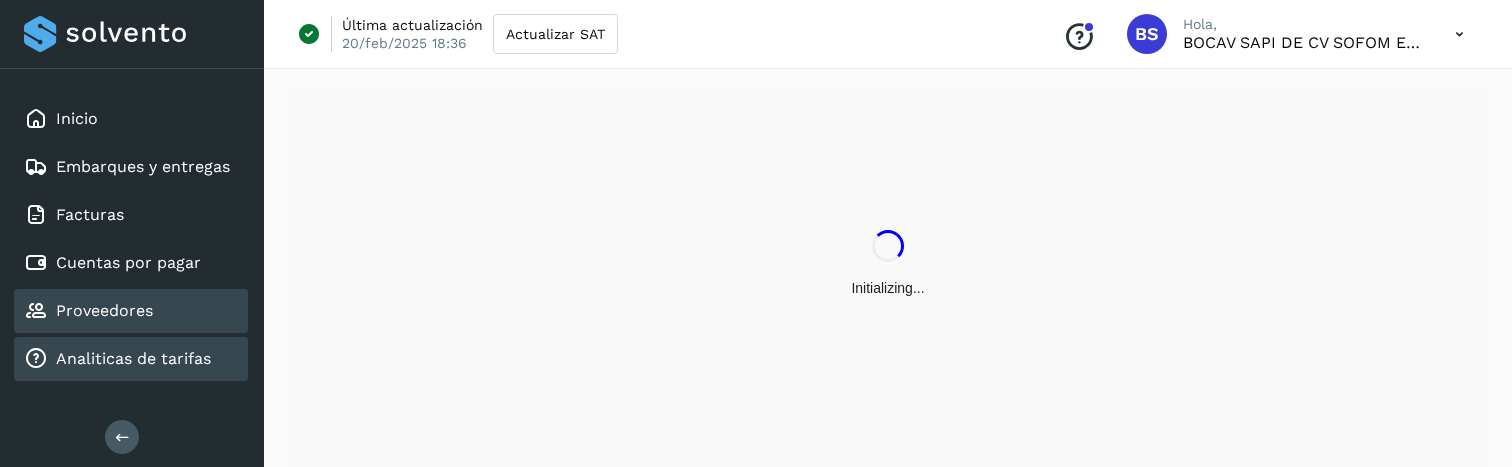 click on "Proveedores" 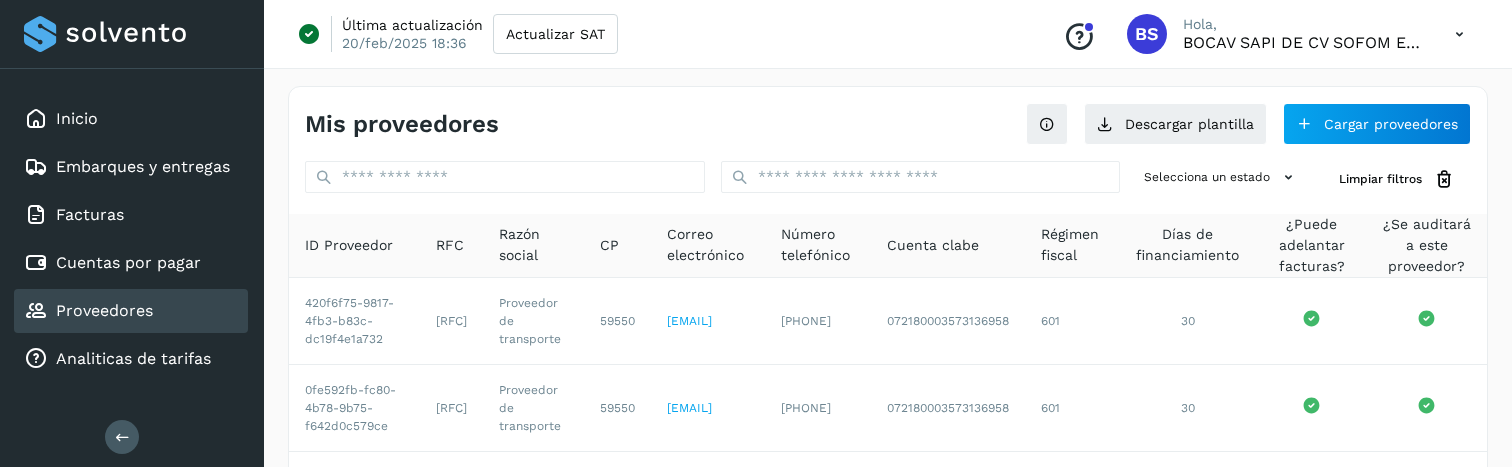 click on "Proveedores" 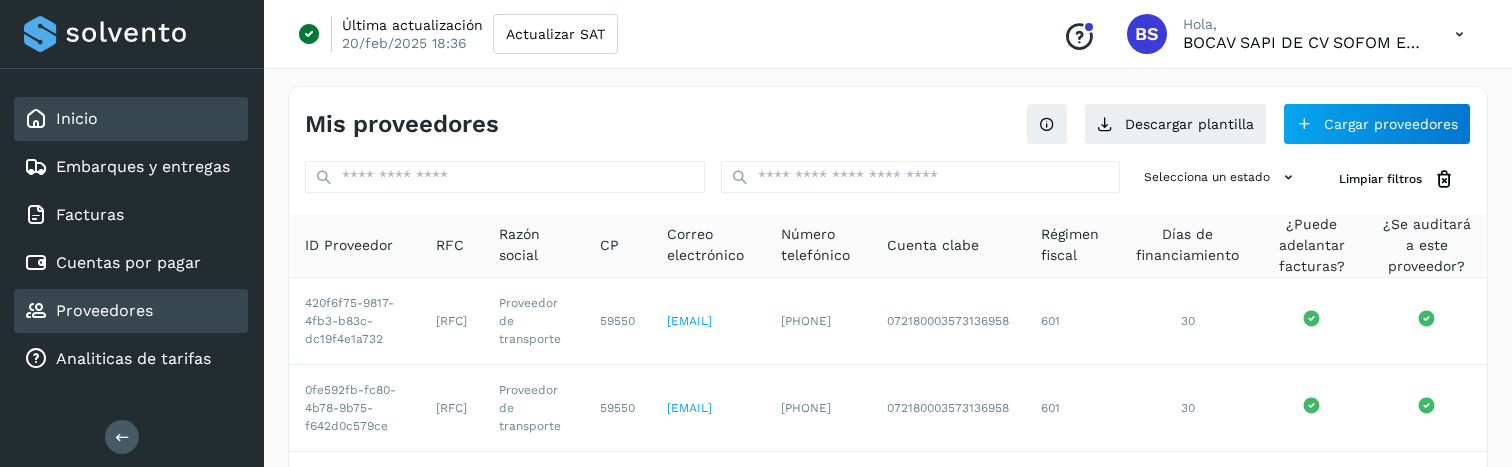 click on "Inicio" 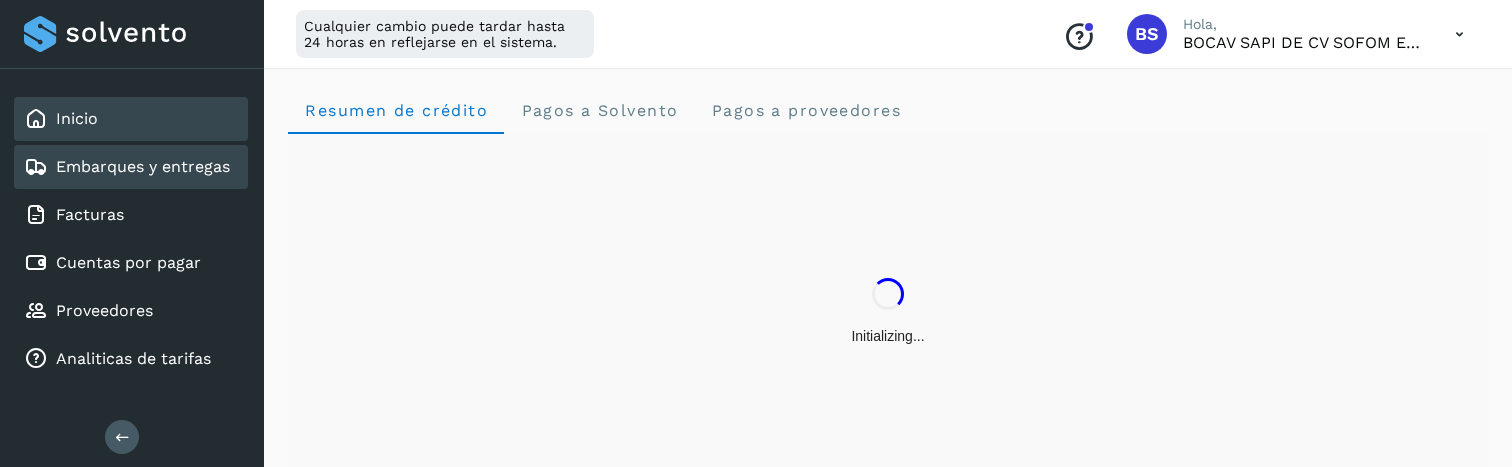 click on "Embarques y entregas" at bounding box center [143, 166] 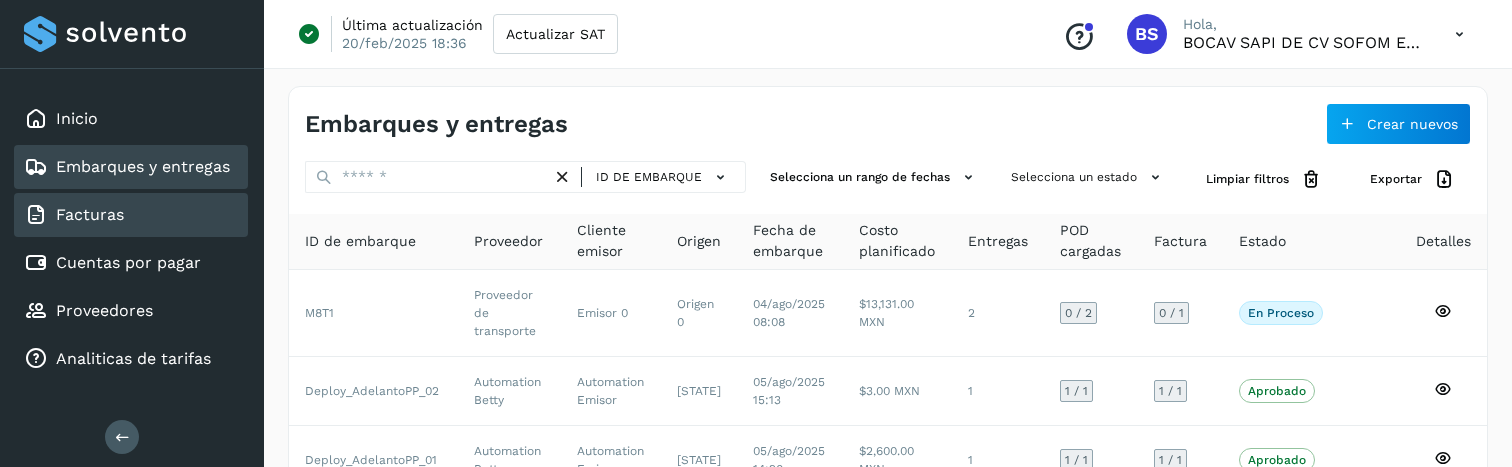 click on "Facturas" 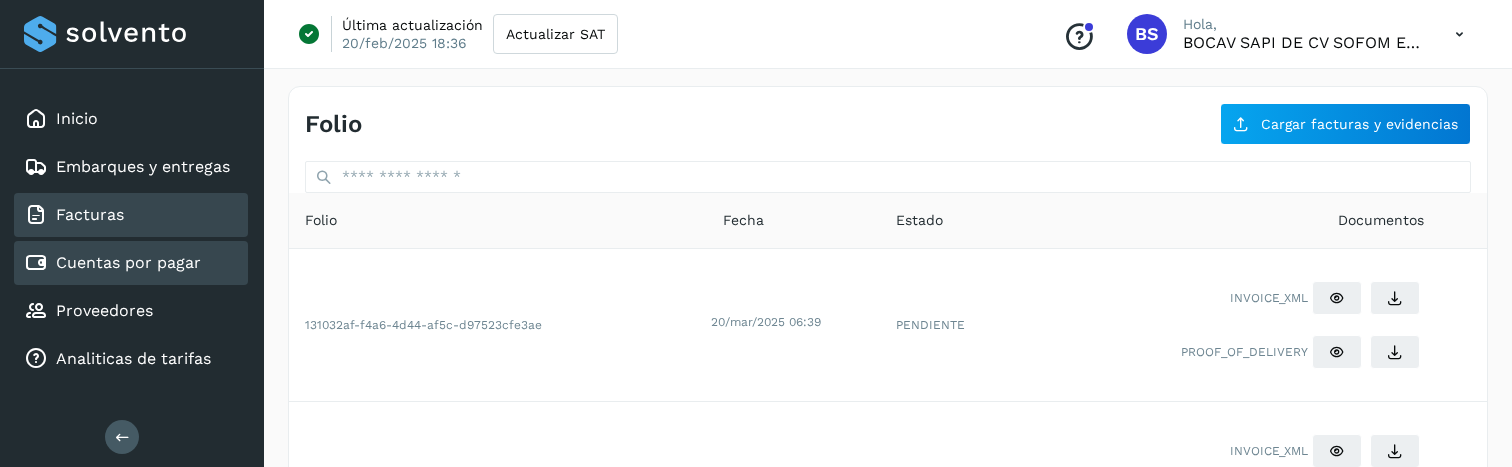 click on "Cuentas por pagar" at bounding box center (128, 262) 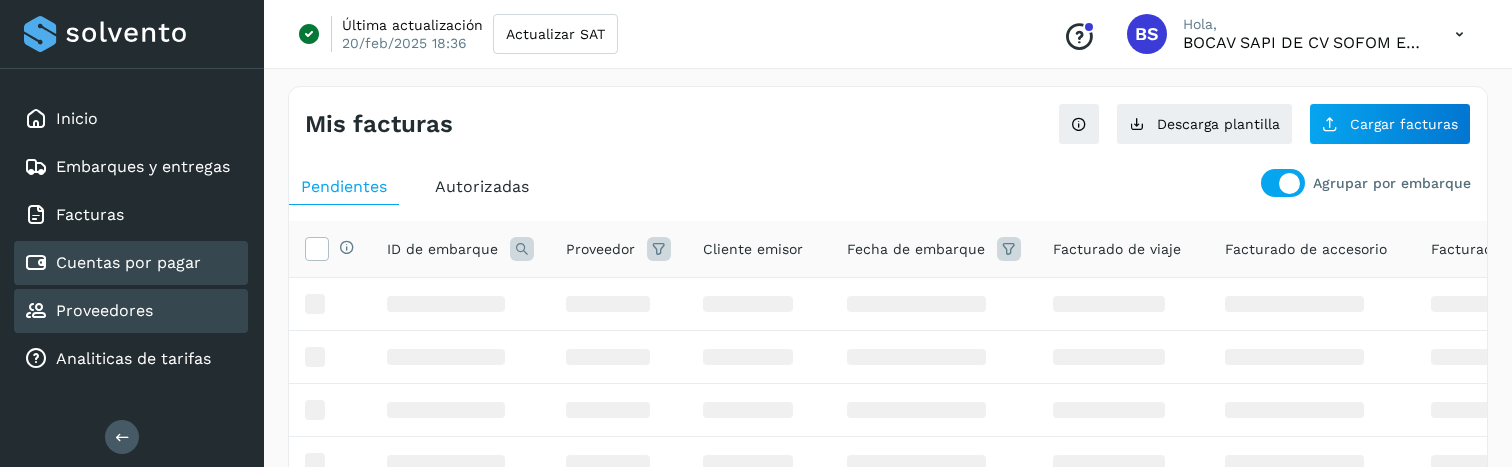 click on "Proveedores" 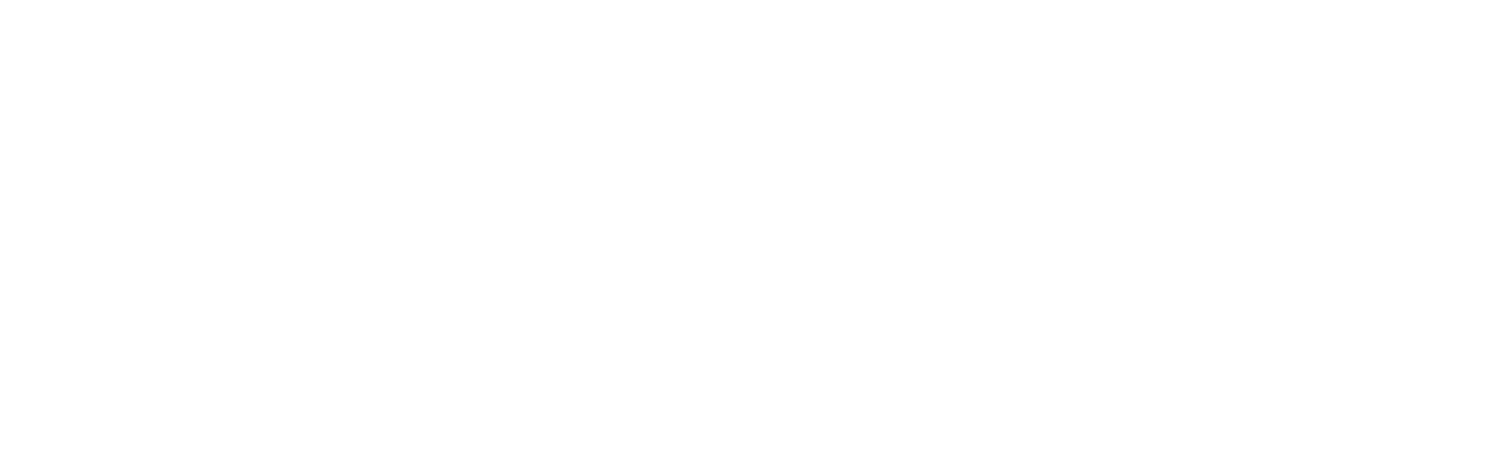 scroll, scrollTop: 0, scrollLeft: 0, axis: both 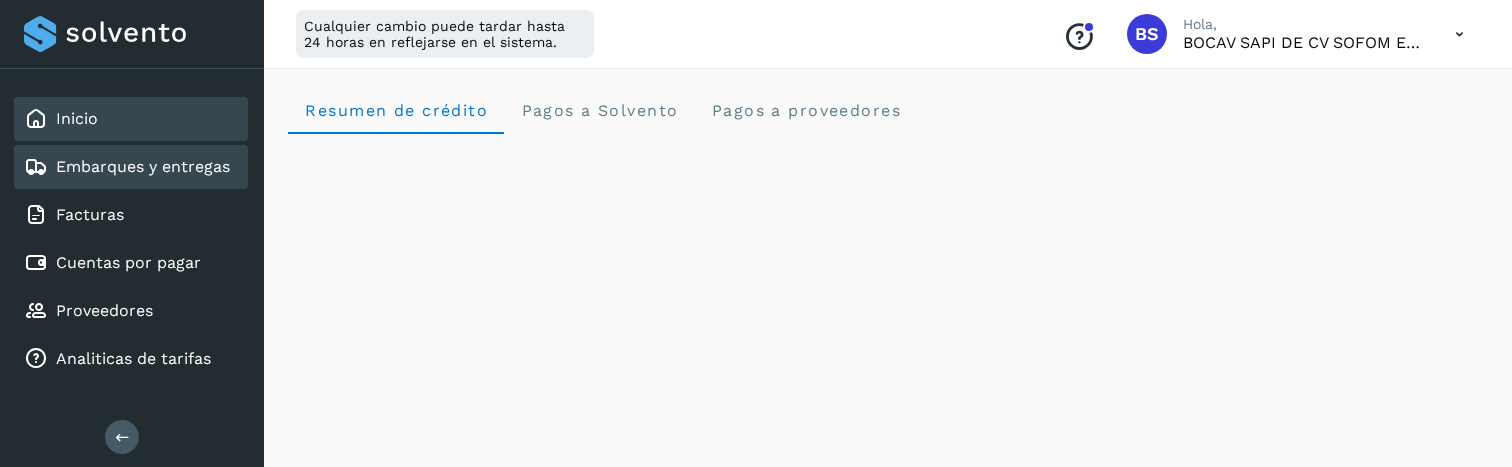 click on "Embarques y entregas" at bounding box center [143, 166] 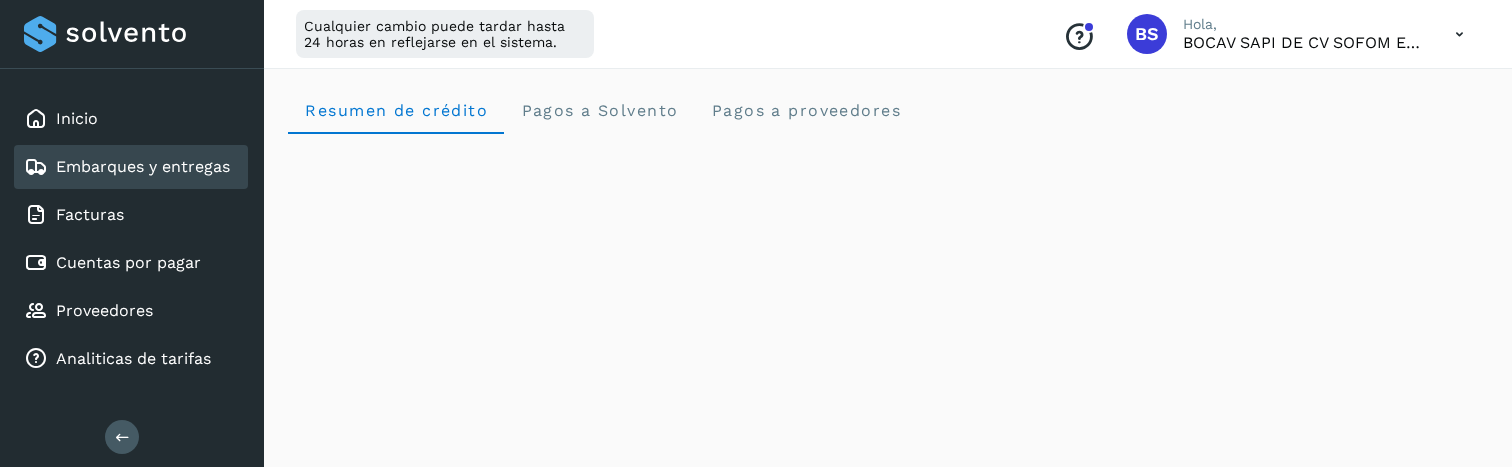 click on "Embarques y entregas" at bounding box center (127, 167) 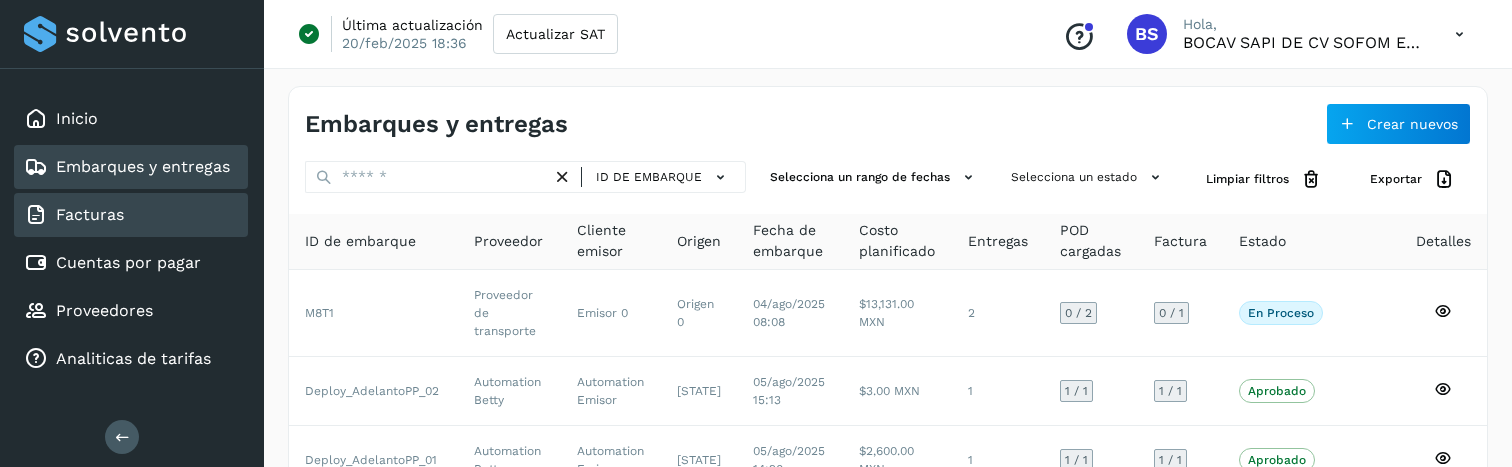 click on "Facturas" 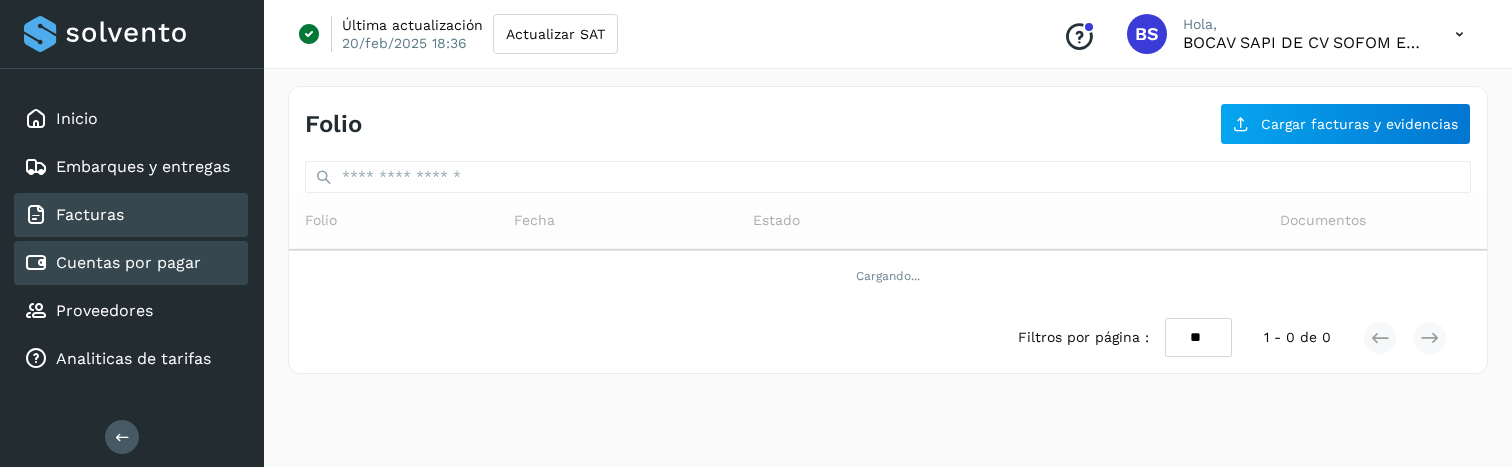 click on "Cuentas por pagar" at bounding box center [128, 262] 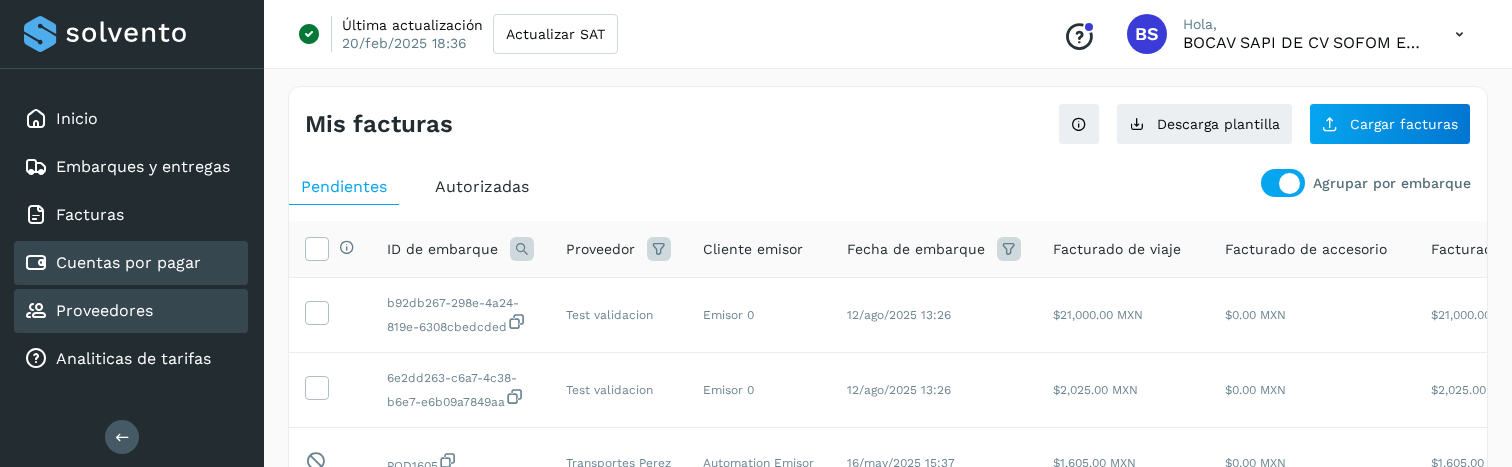 click on "Proveedores" 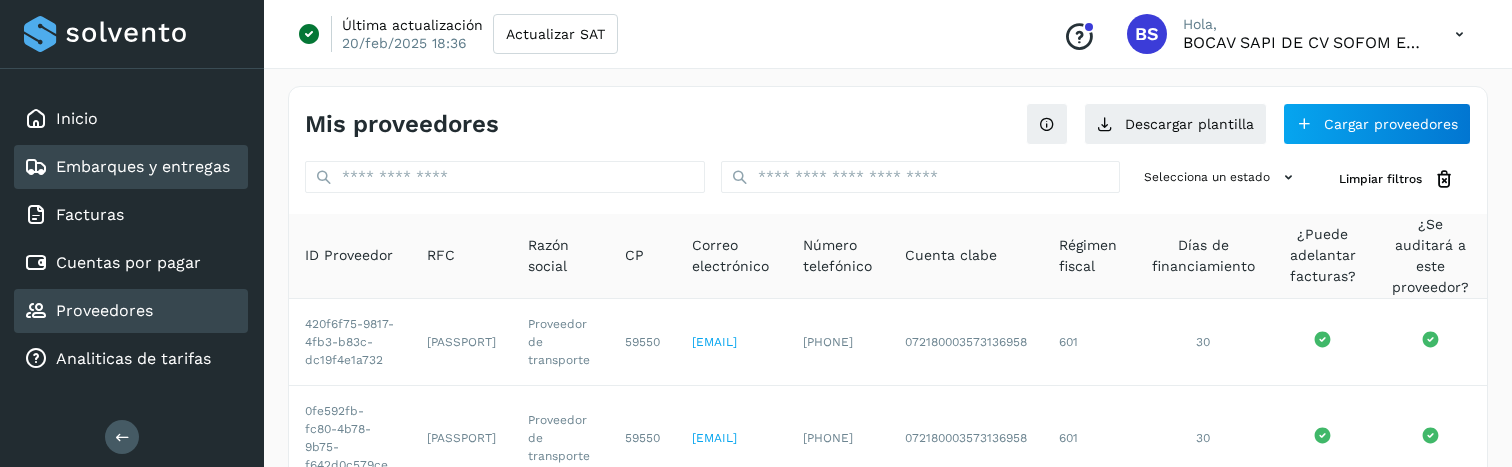 click on "Embarques y entregas" 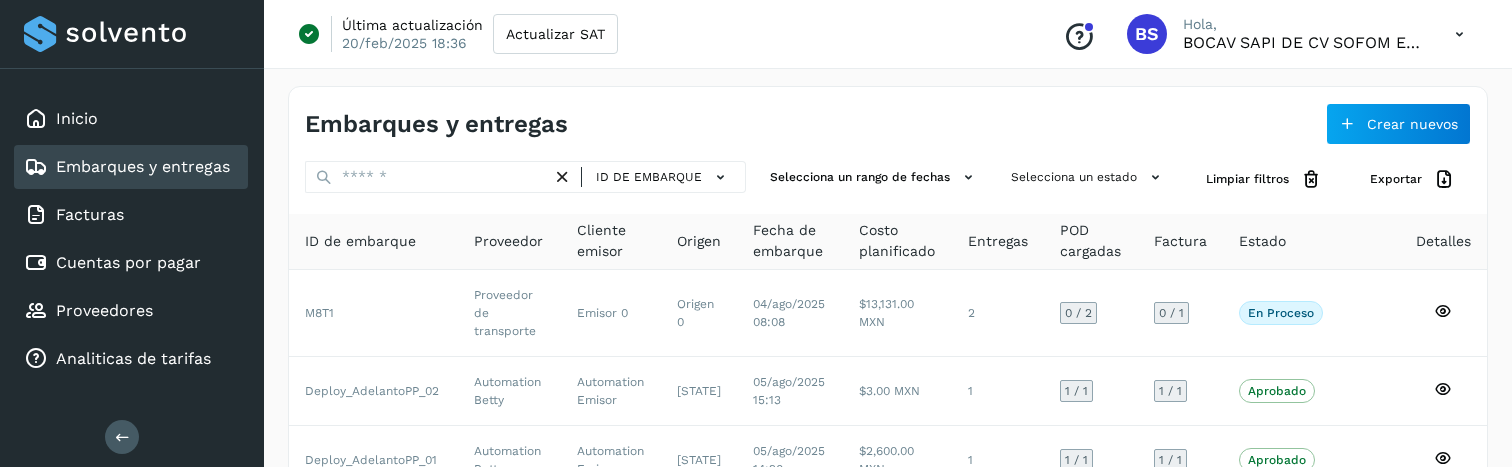 click on "Inicio Embarques y entregas Facturas Cuentas por pagar Proveedores Analiticas de tarifas" at bounding box center (132, 239) 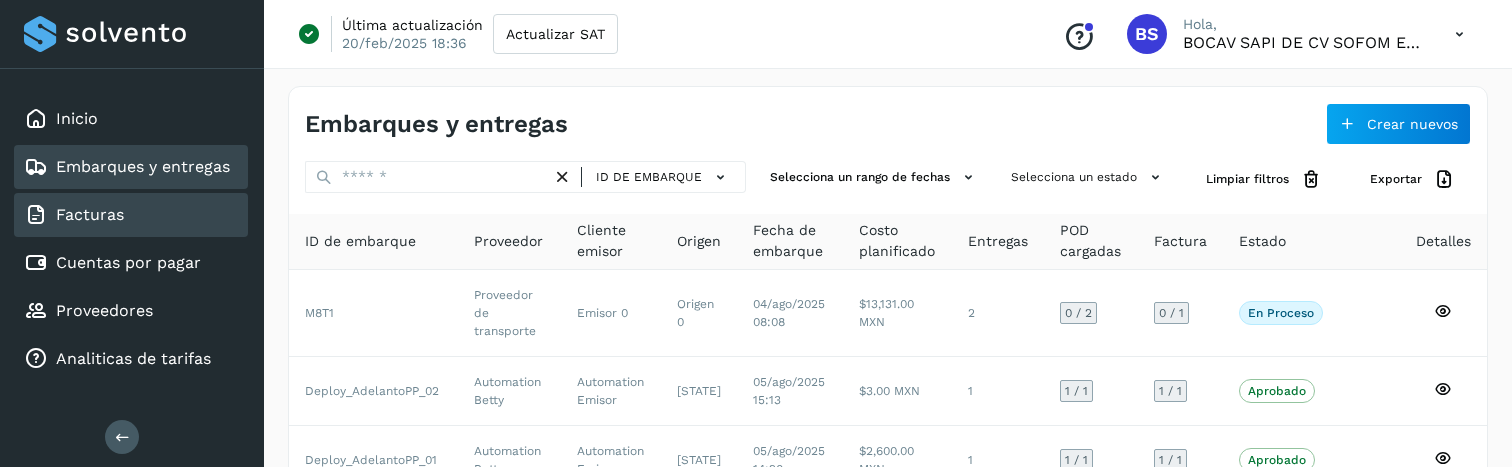 click on "Facturas" 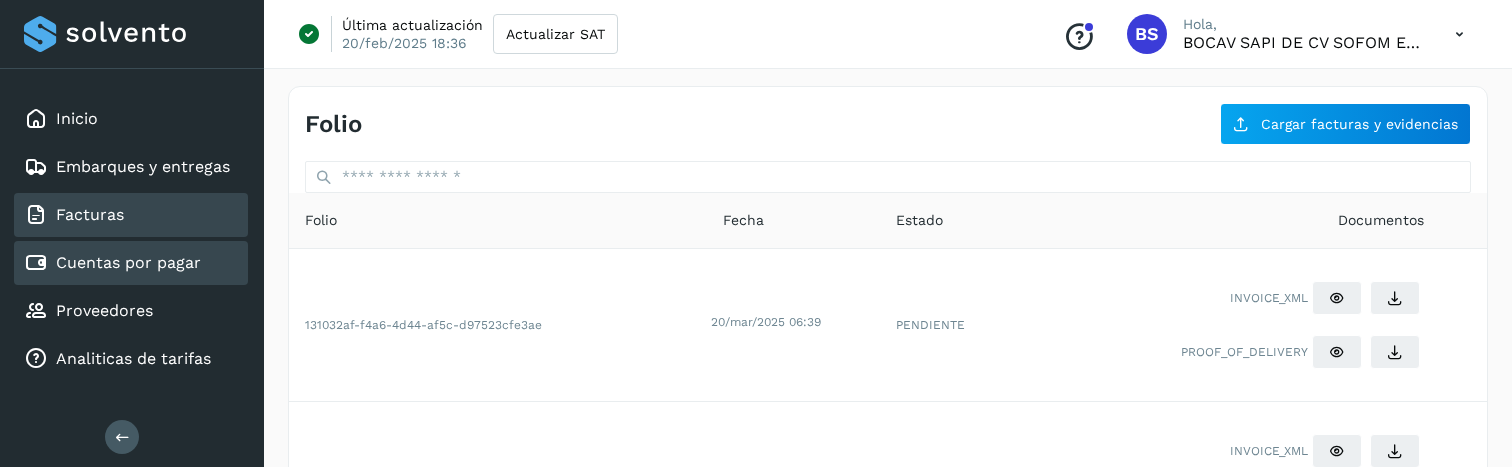 click on "Cuentas por pagar" at bounding box center [128, 262] 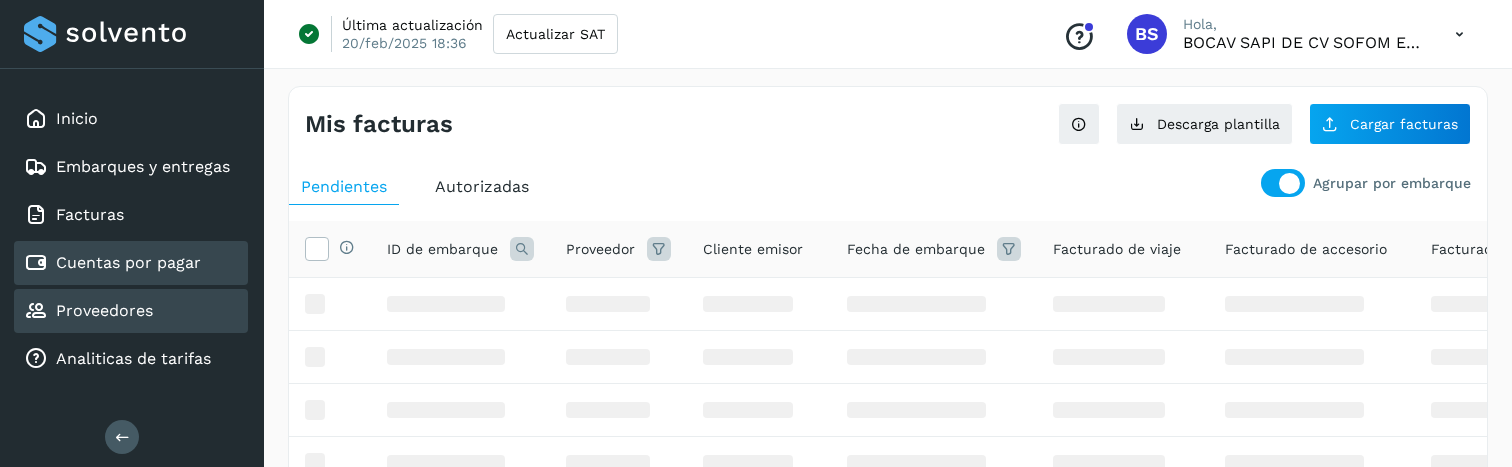 click on "Proveedores" 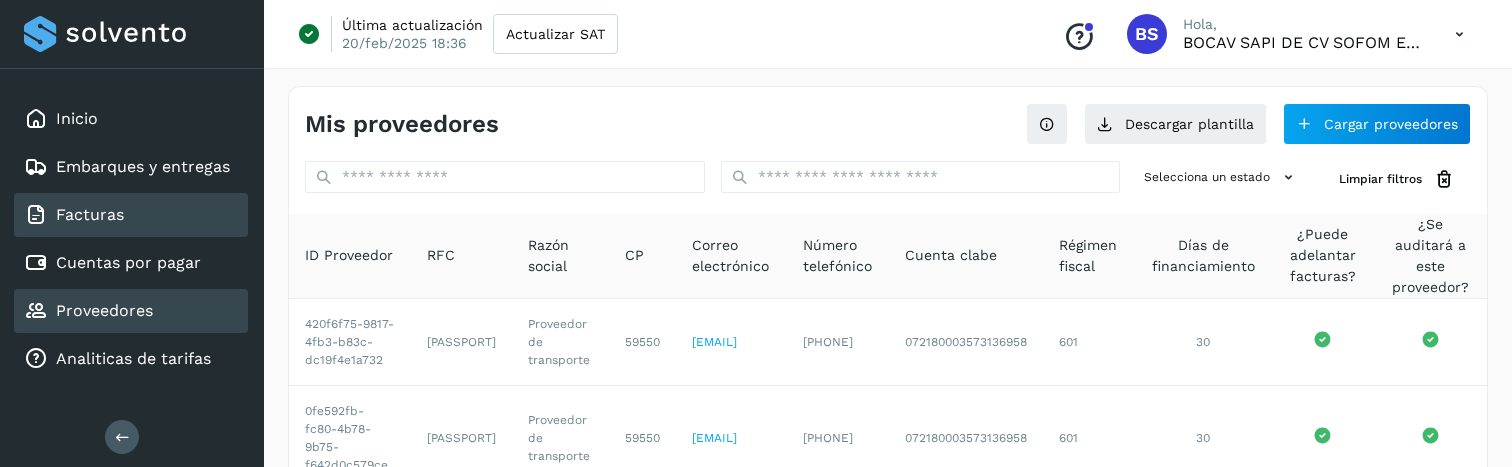 click on "Facturas" 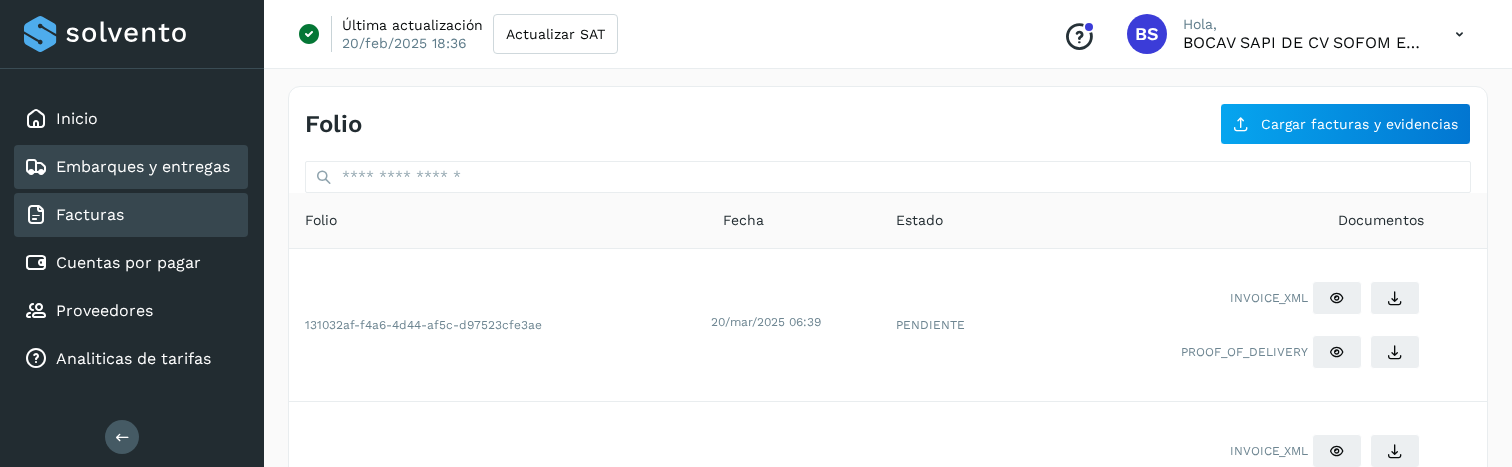 click on "Embarques y entregas" at bounding box center [143, 166] 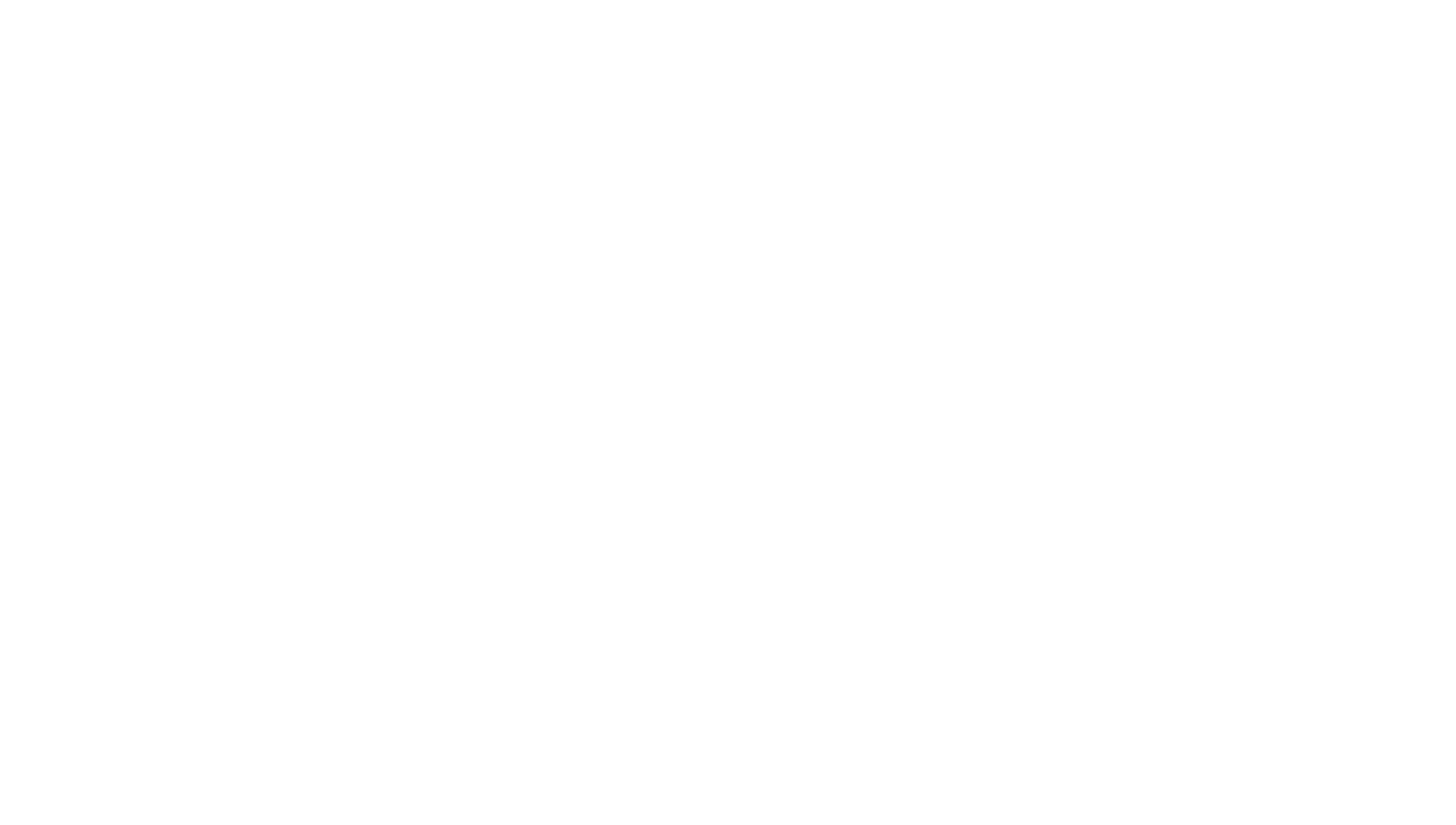 scroll, scrollTop: 0, scrollLeft: 0, axis: both 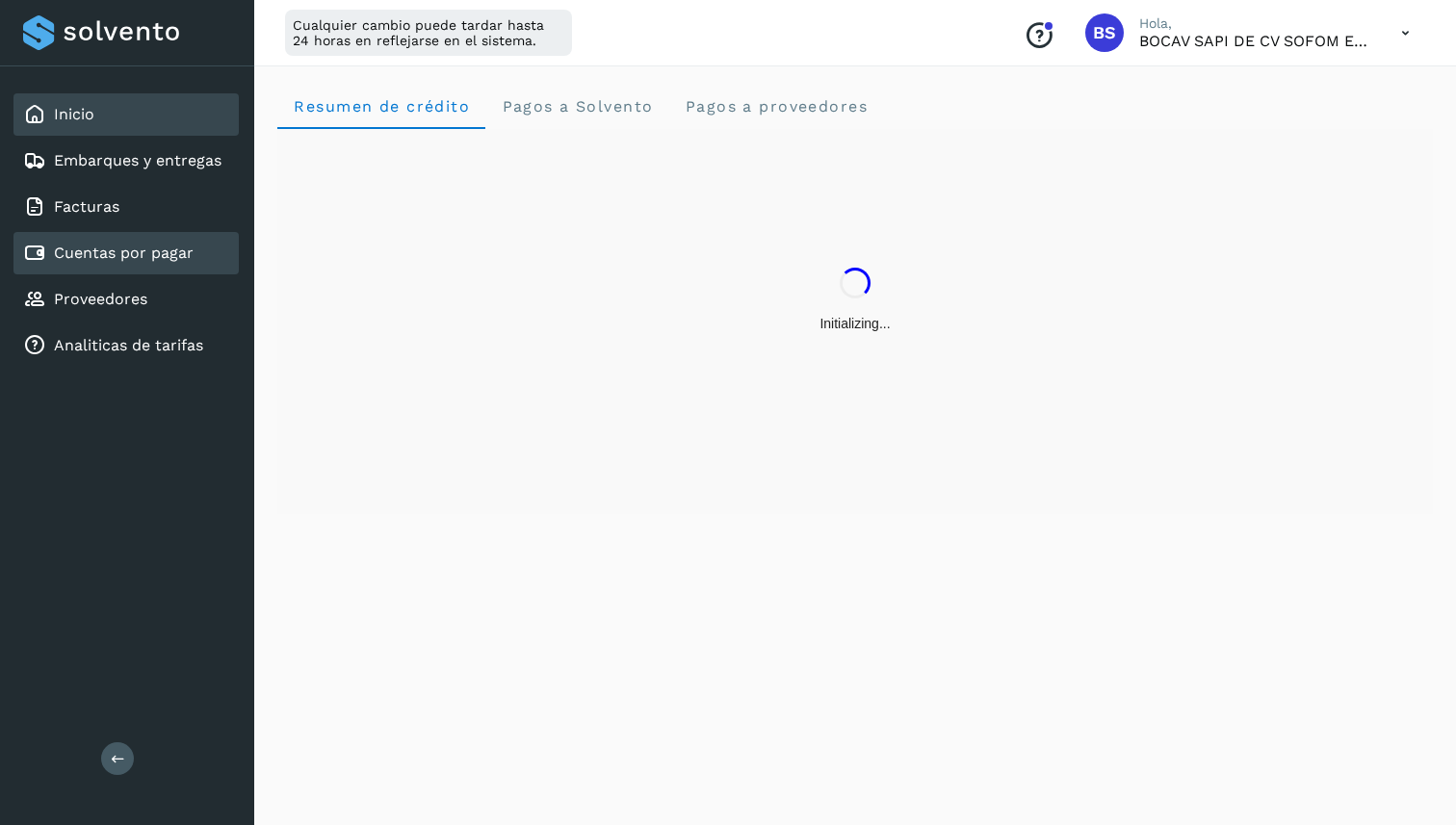 click on "Cuentas por pagar" at bounding box center (123, 252) 